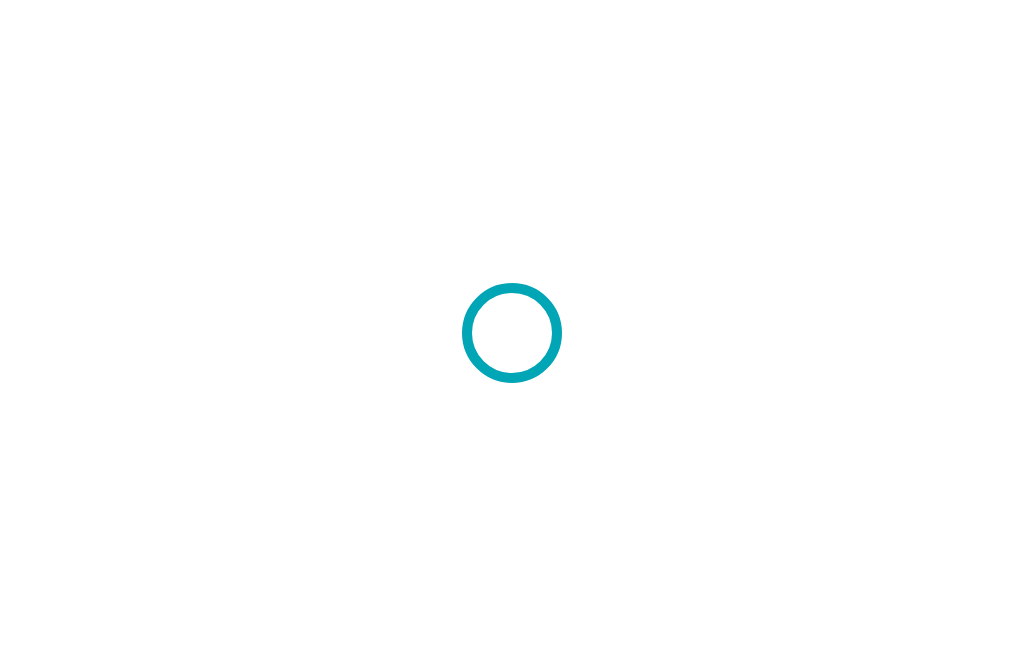 scroll, scrollTop: 0, scrollLeft: 0, axis: both 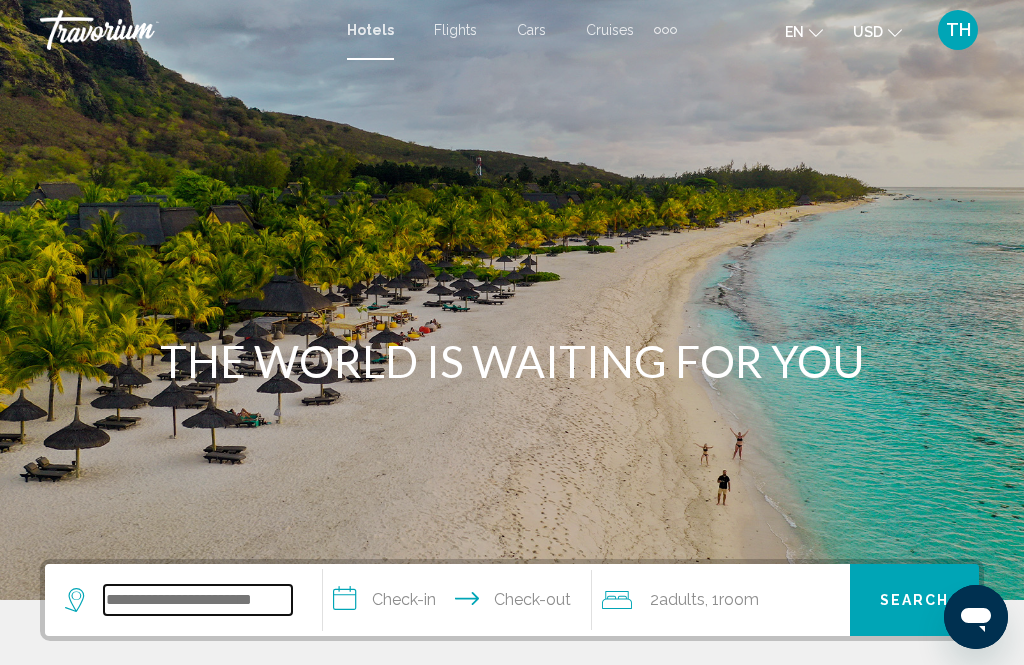 click at bounding box center (198, 600) 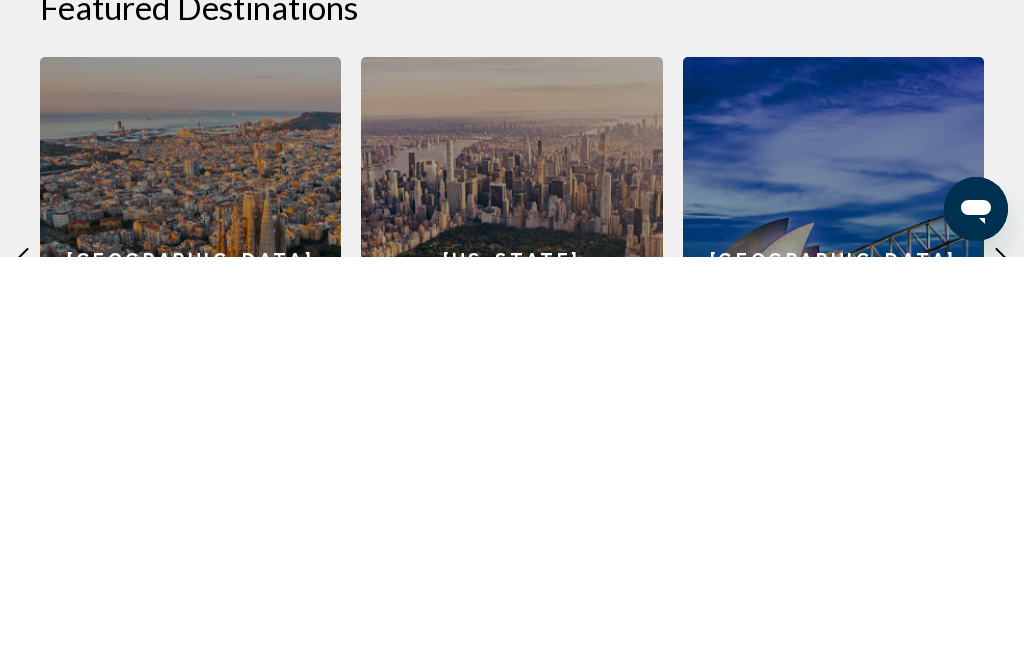 scroll, scrollTop: 557, scrollLeft: 0, axis: vertical 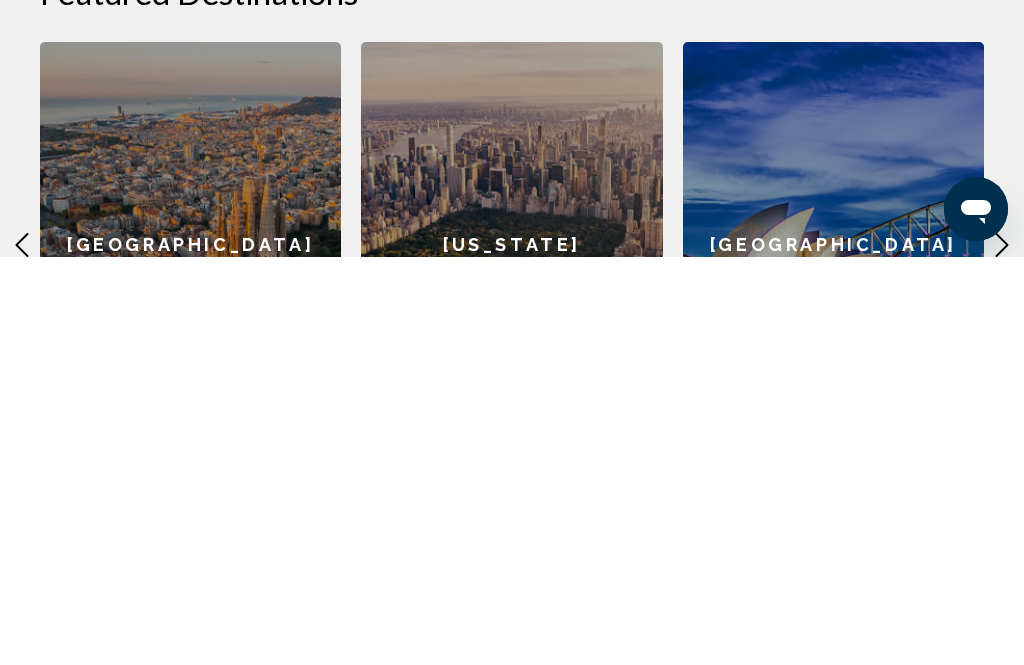 click on "**********" at bounding box center [512, 433] 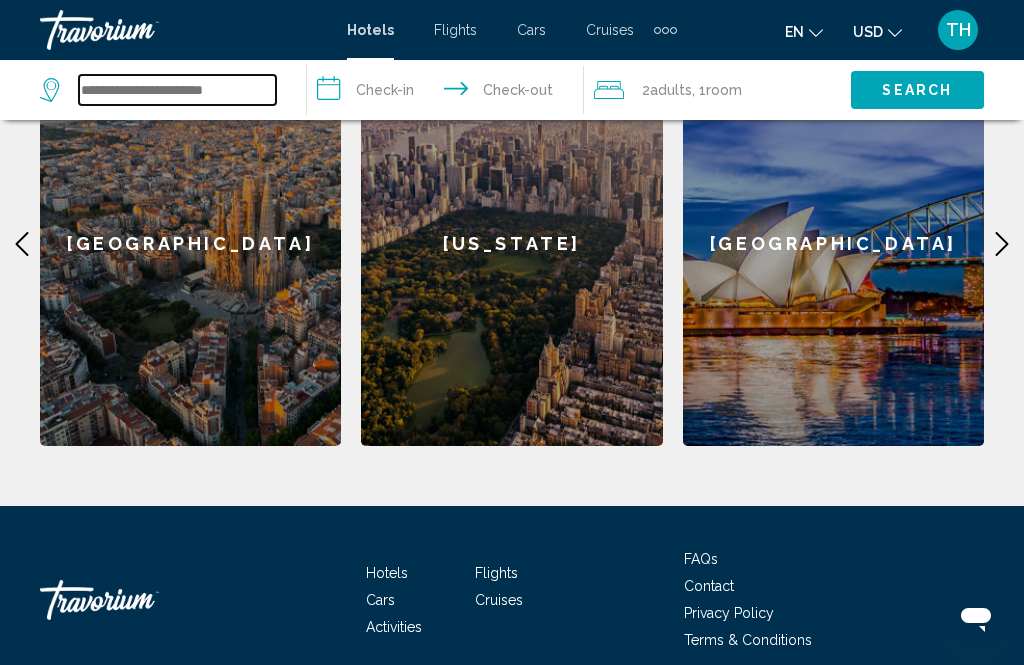 click at bounding box center (177, 90) 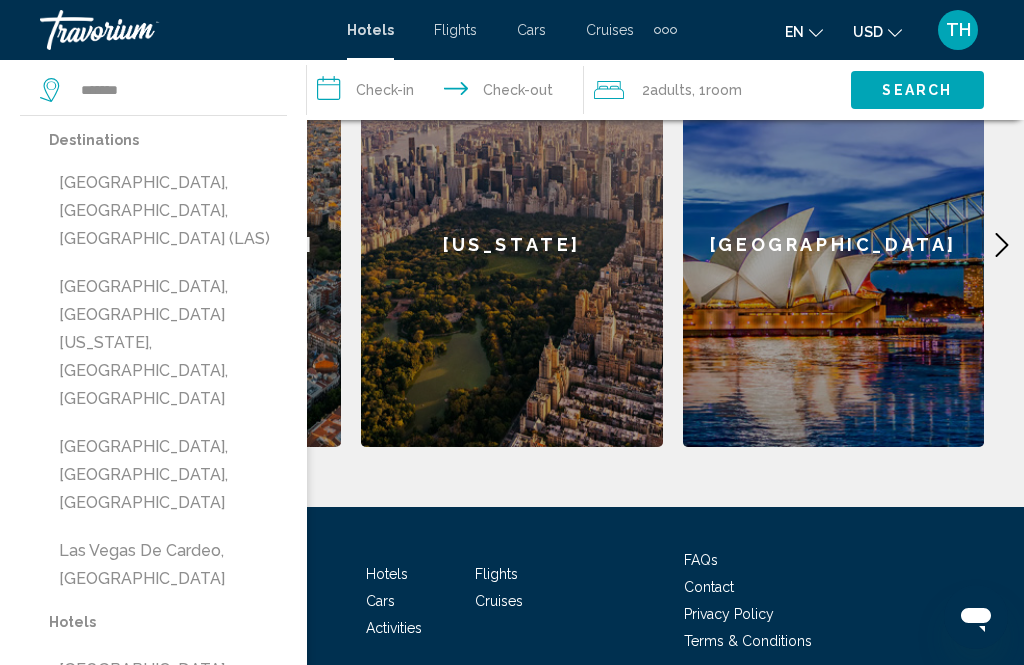 click on "[GEOGRAPHIC_DATA], [GEOGRAPHIC_DATA], [GEOGRAPHIC_DATA] (LAS)" at bounding box center (168, 211) 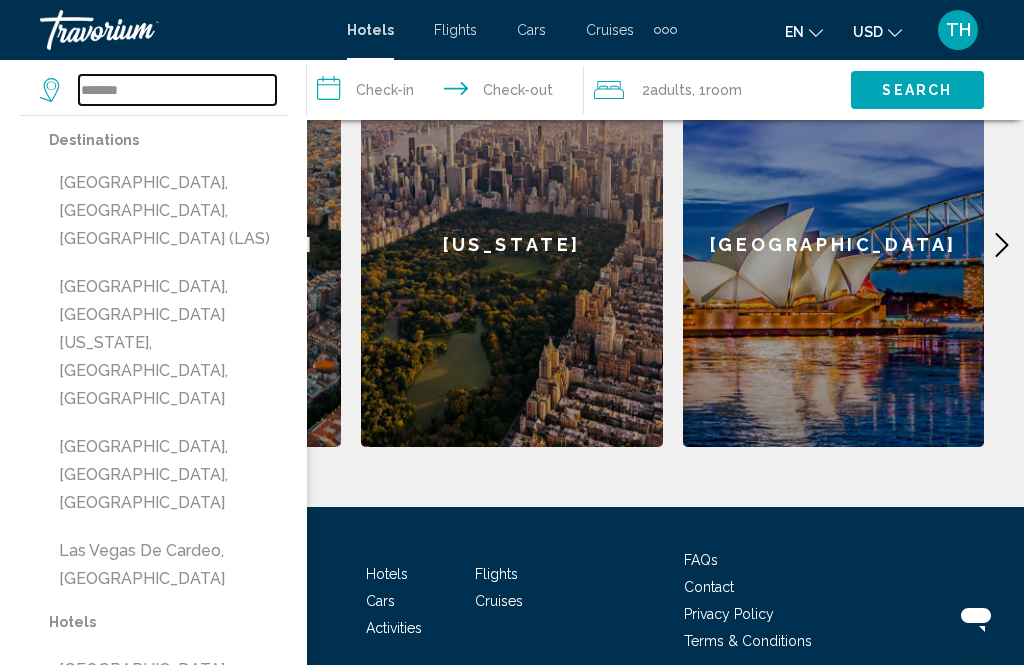 type on "**********" 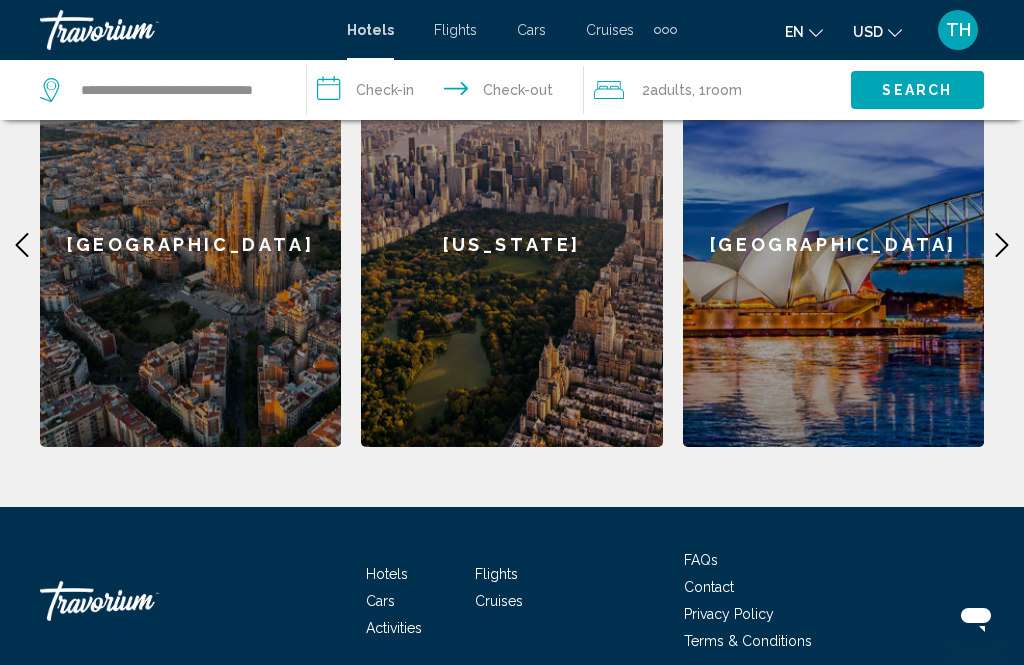 click on "**********" at bounding box center (449, 93) 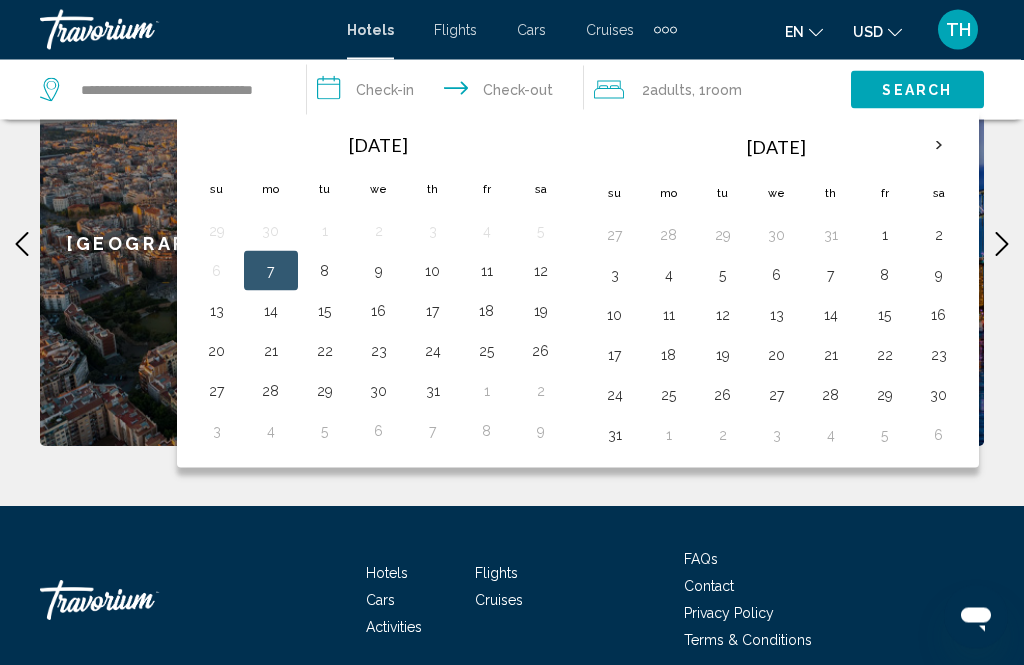 scroll, scrollTop: 966, scrollLeft: 0, axis: vertical 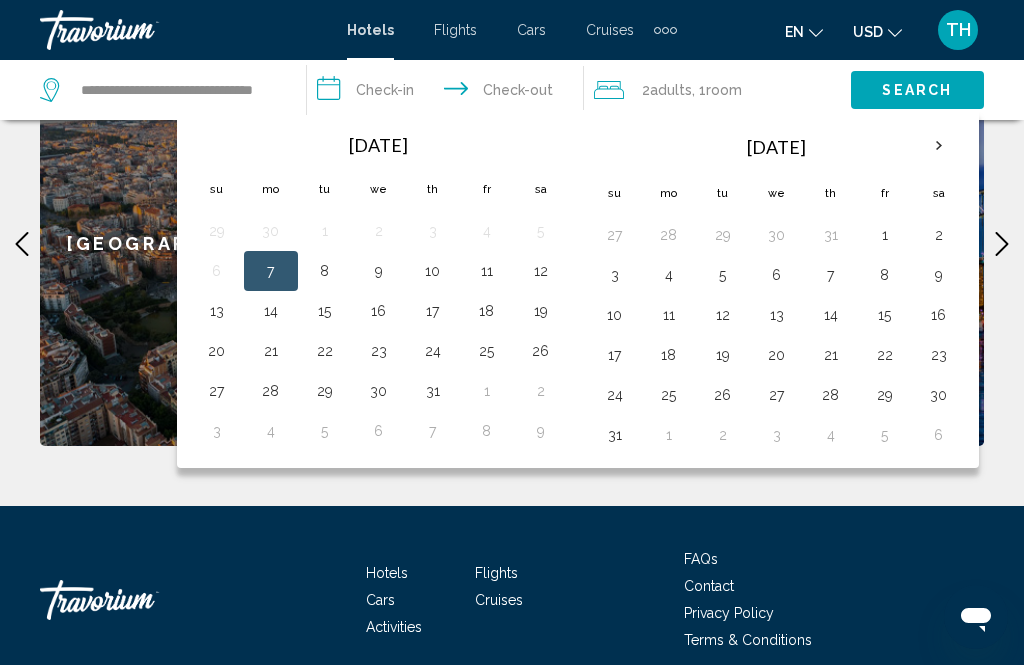 click on "24" at bounding box center [433, 351] 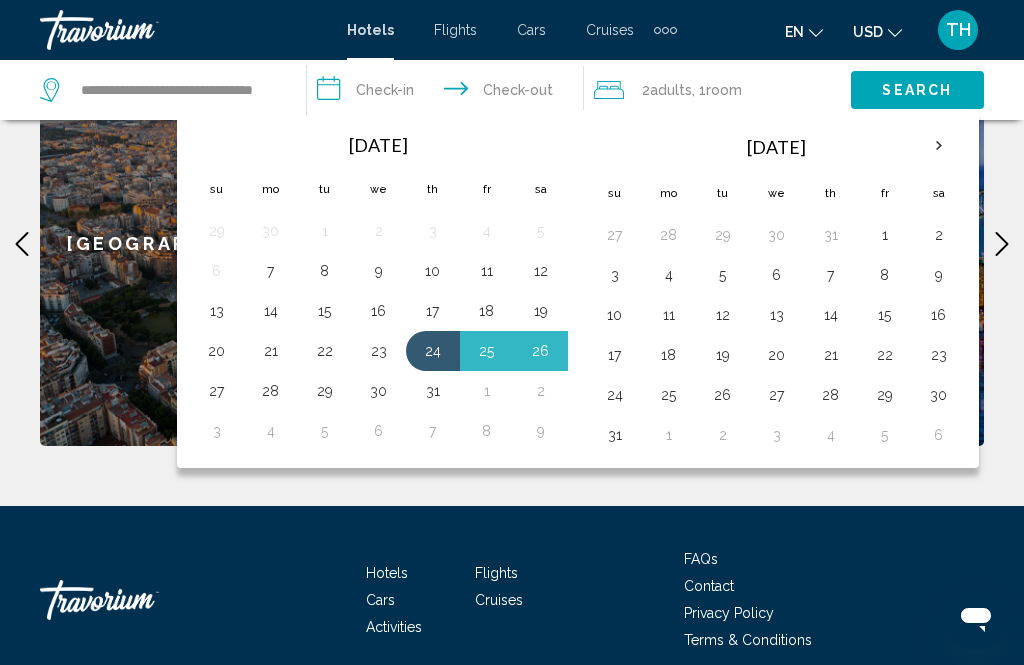 click on "27" at bounding box center (217, 391) 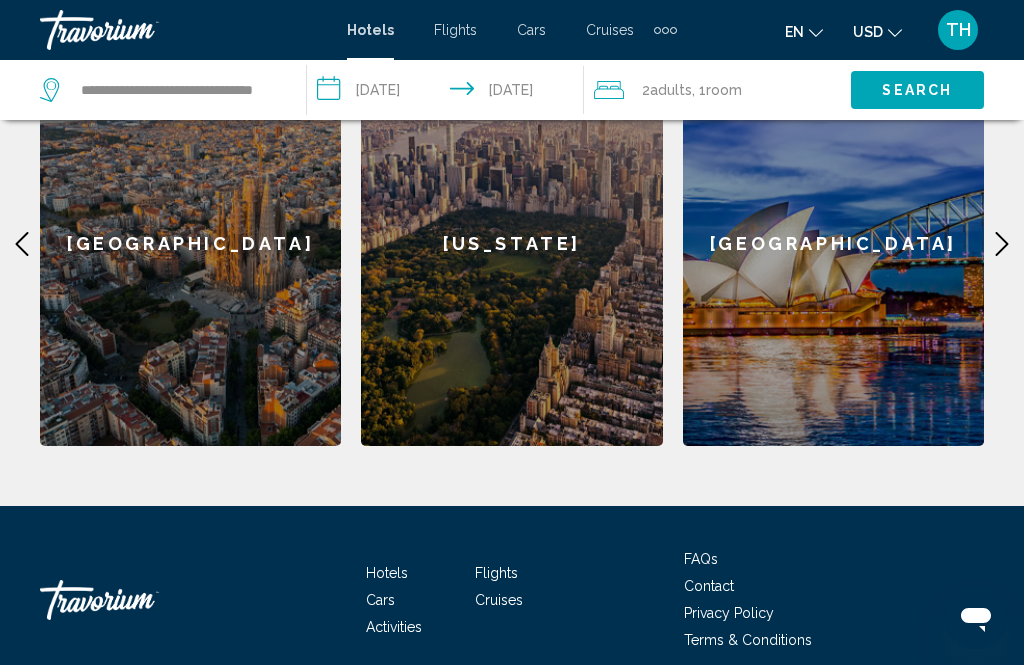 click on "Search" at bounding box center (917, 89) 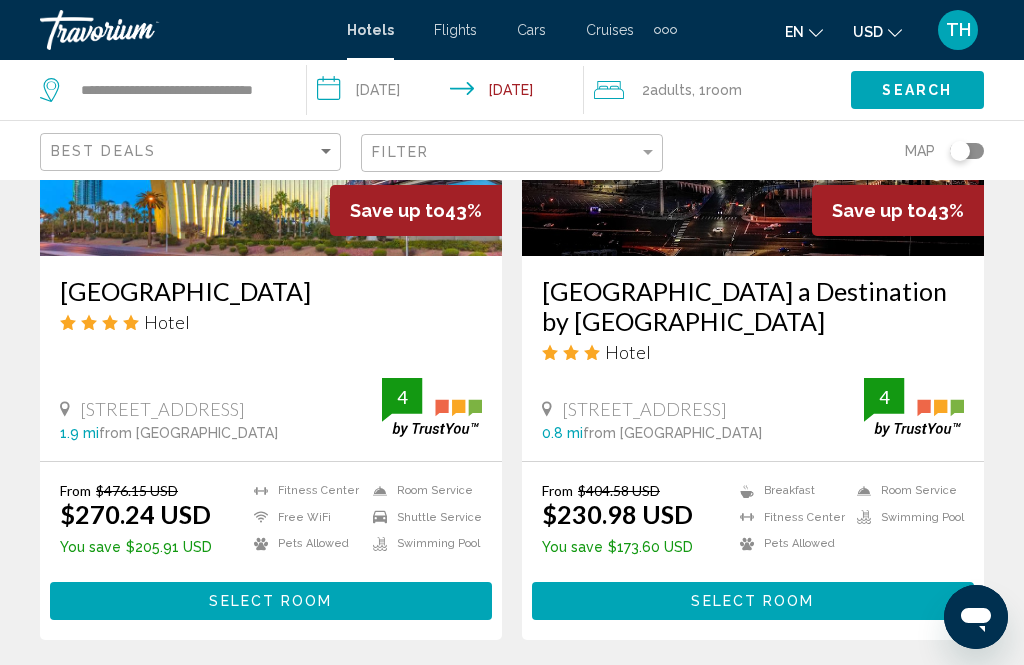 scroll, scrollTop: 1064, scrollLeft: 0, axis: vertical 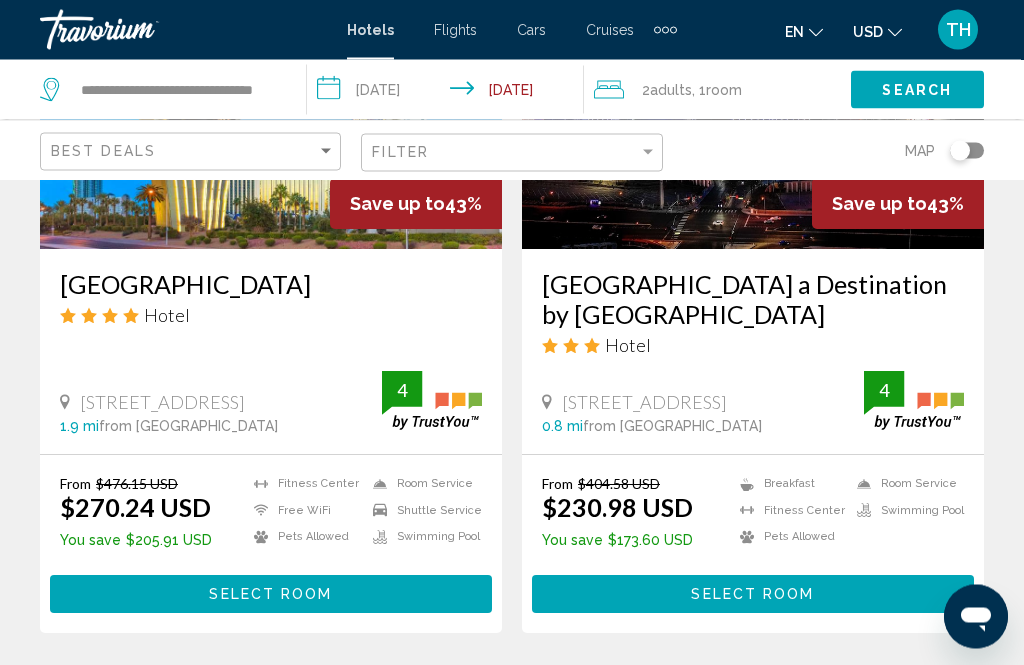 click on "Select Room" at bounding box center [270, 596] 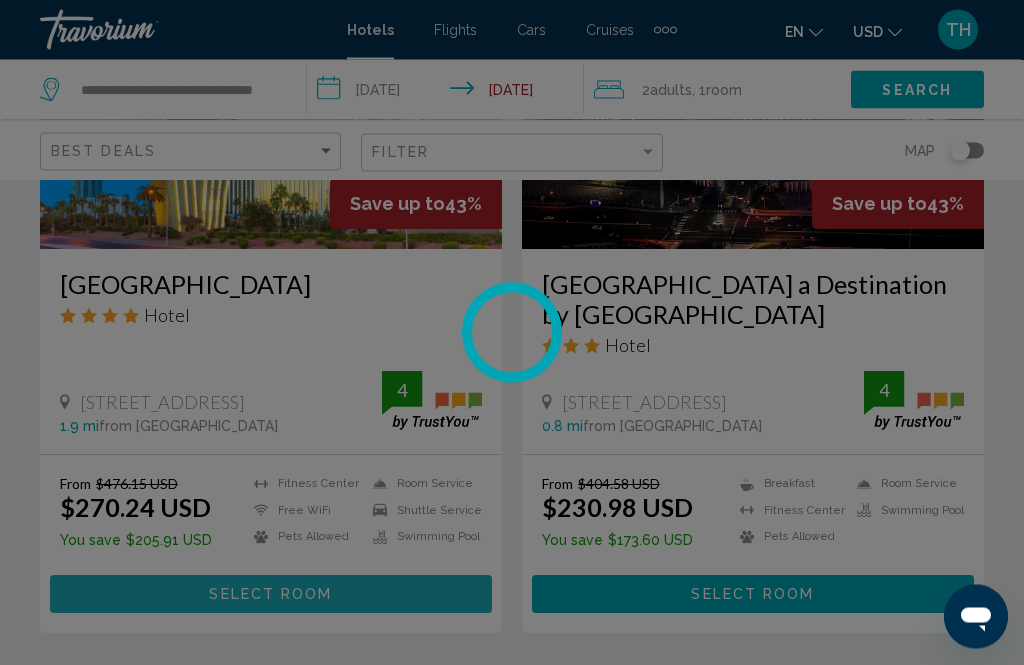 scroll, scrollTop: 1065, scrollLeft: 0, axis: vertical 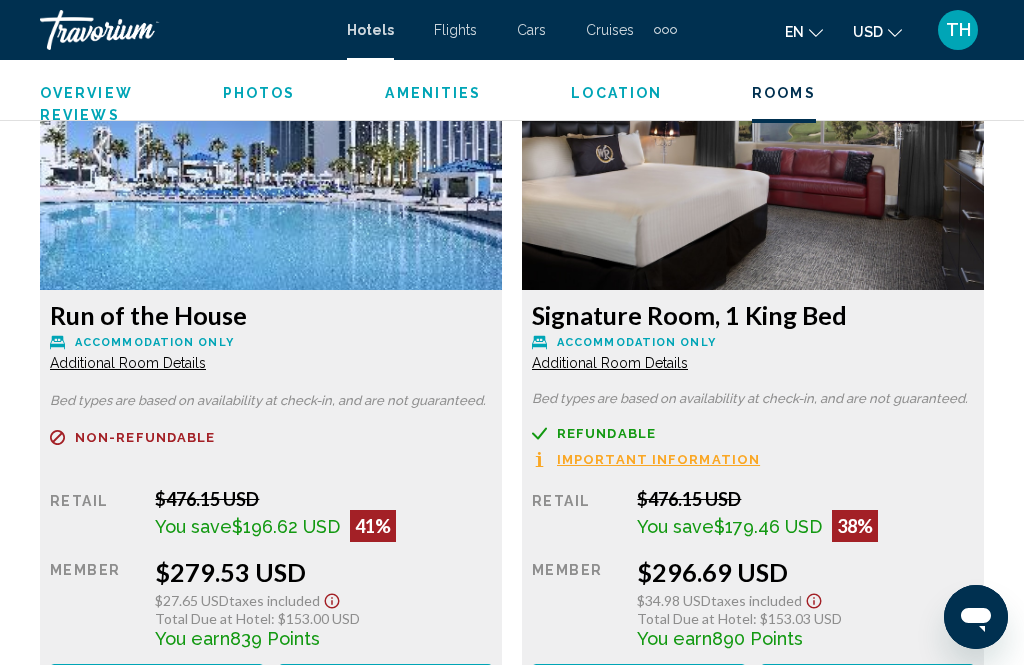 click on "Book now" at bounding box center [385, -8] 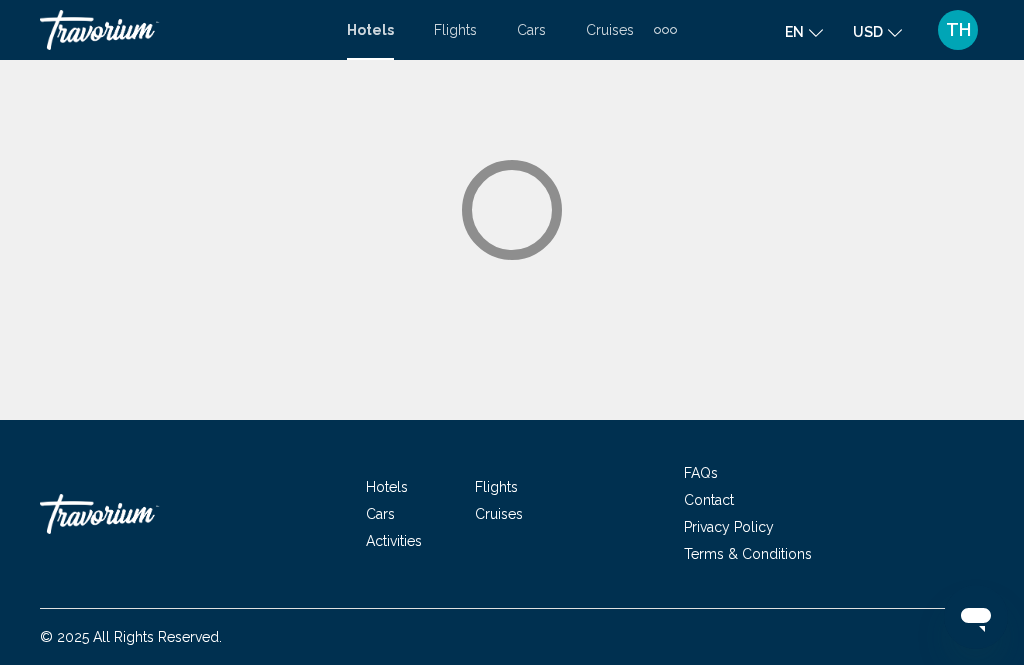 scroll, scrollTop: 0, scrollLeft: 0, axis: both 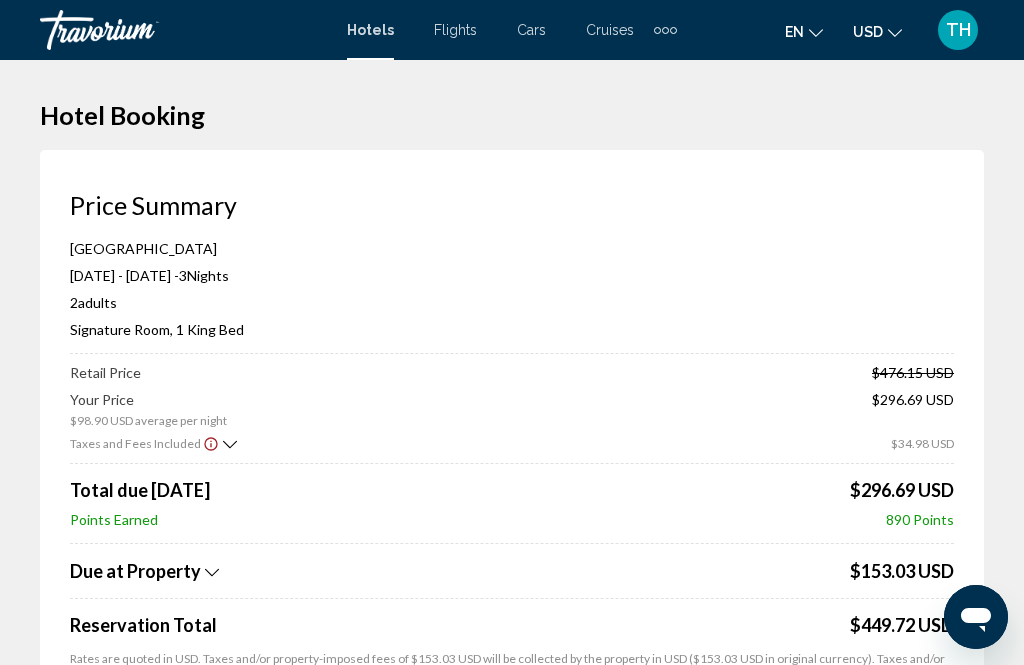 click 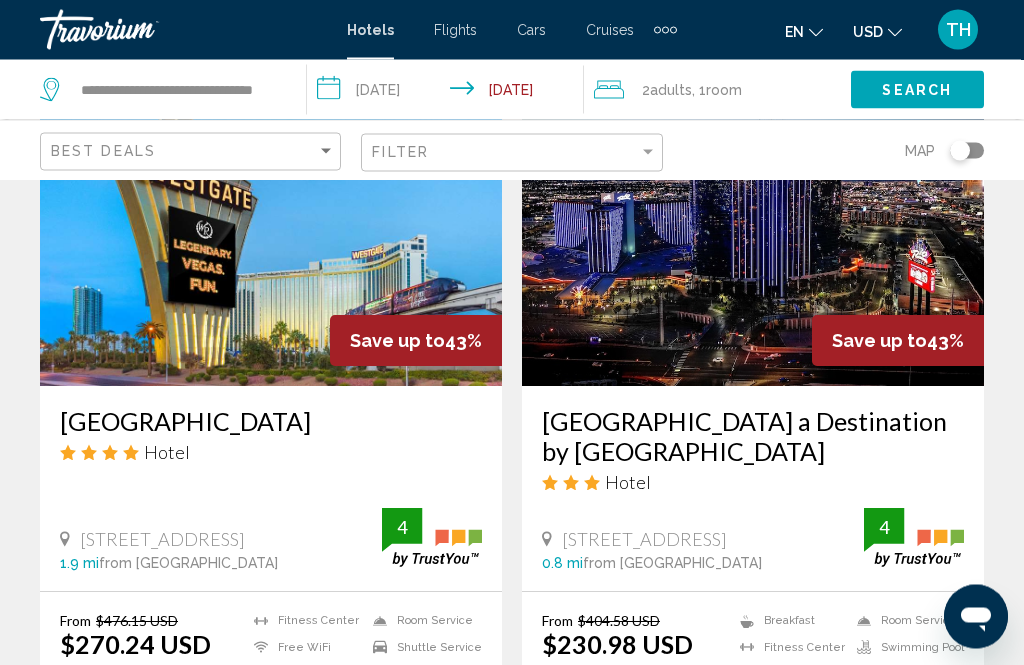 scroll, scrollTop: 928, scrollLeft: 0, axis: vertical 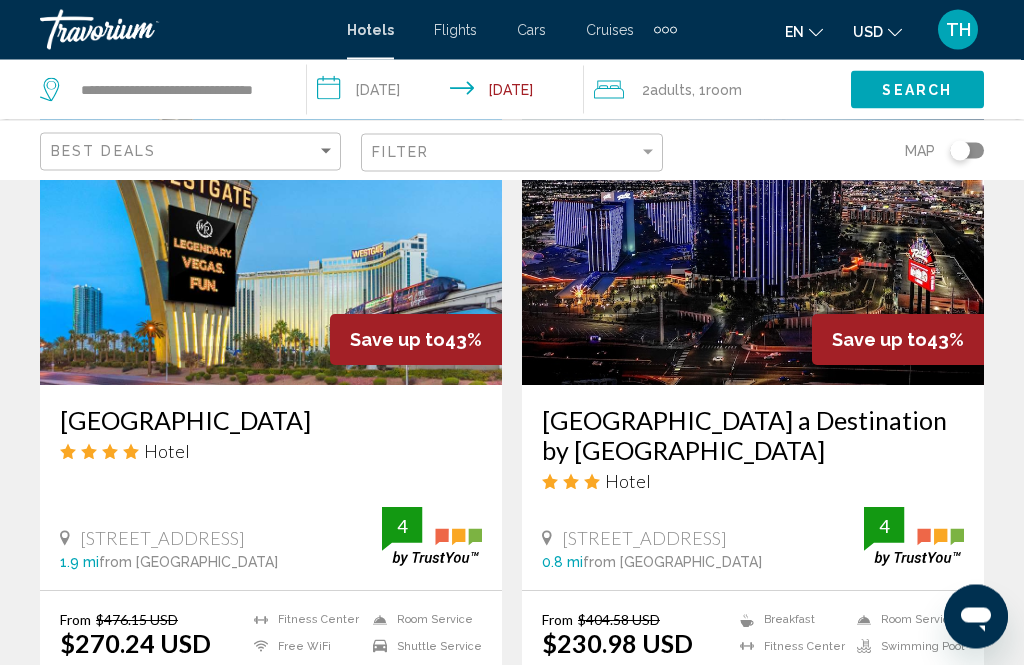 click on "Save up to  43%" at bounding box center (416, 340) 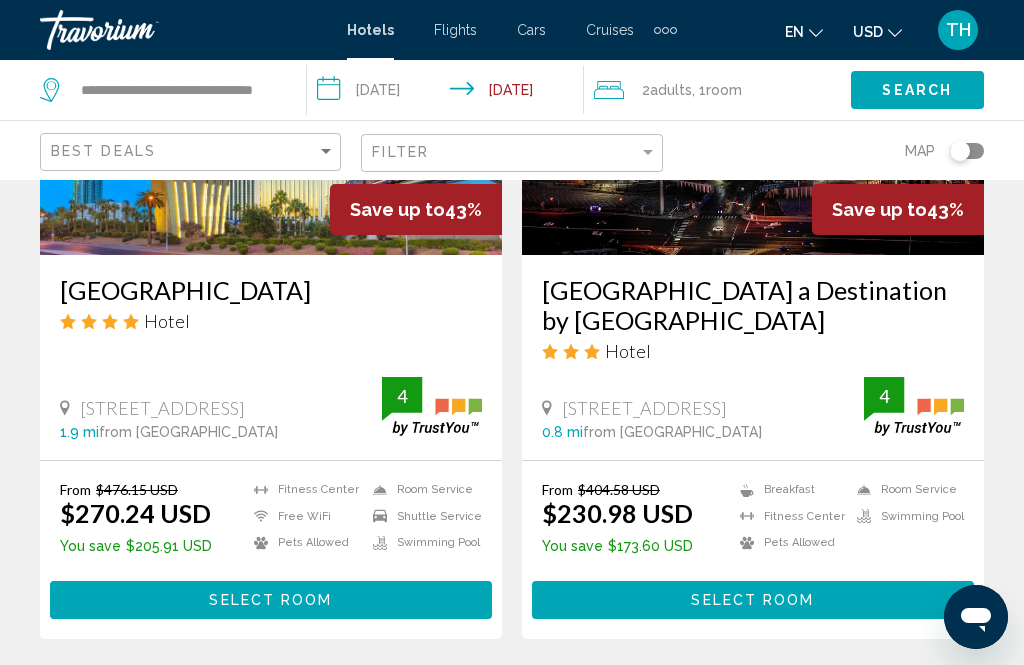 scroll, scrollTop: 1060, scrollLeft: 0, axis: vertical 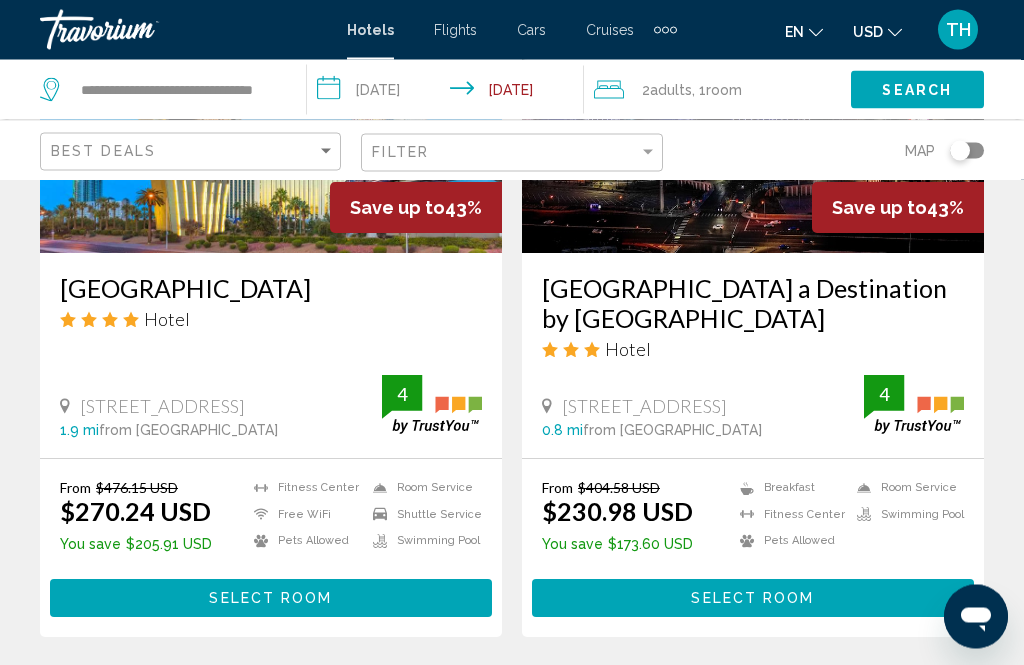 click on "Select Room" at bounding box center [271, 598] 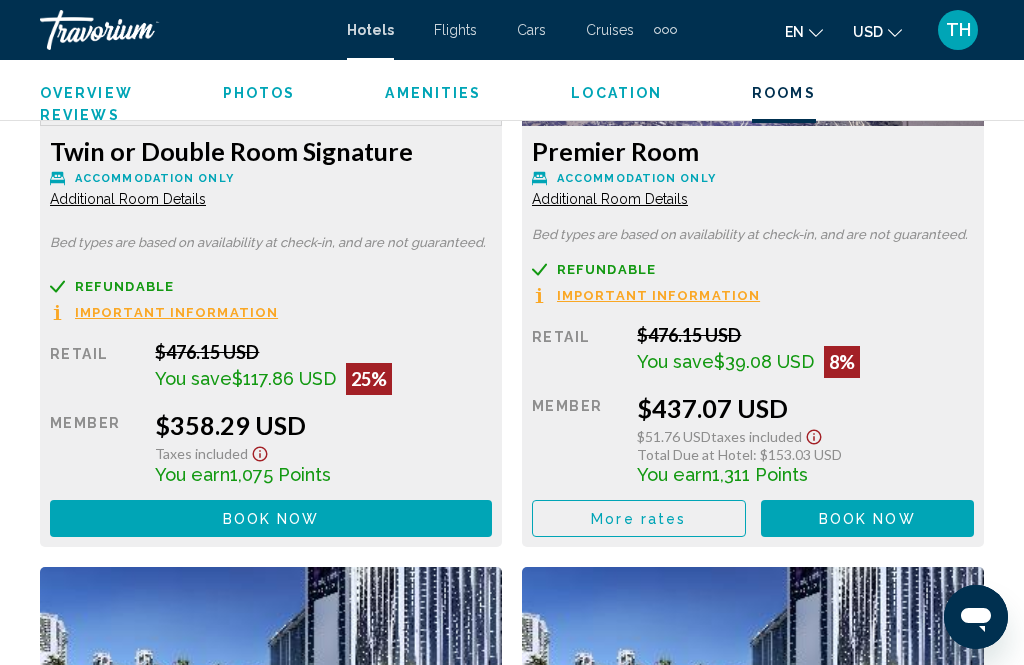 scroll, scrollTop: 4932, scrollLeft: 0, axis: vertical 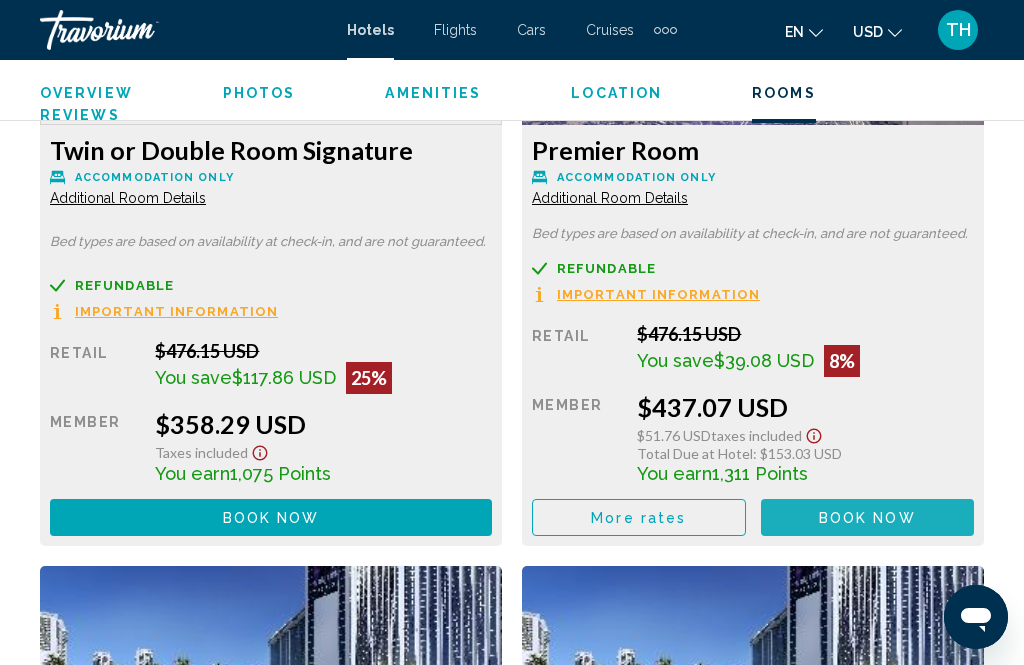 click on "Book now" at bounding box center [385, -865] 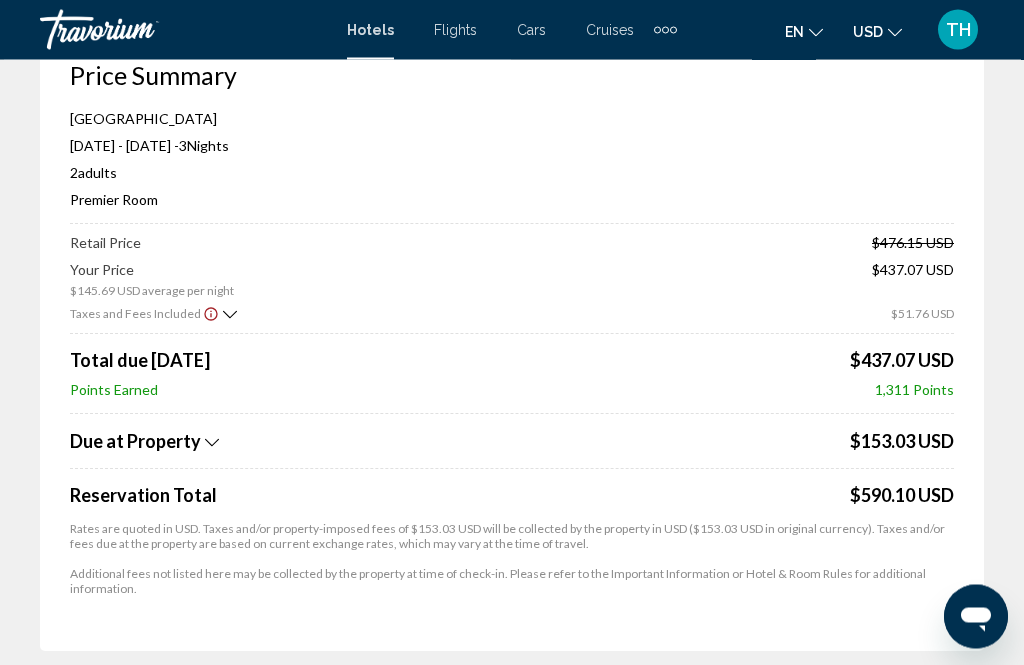 scroll, scrollTop: 133, scrollLeft: 0, axis: vertical 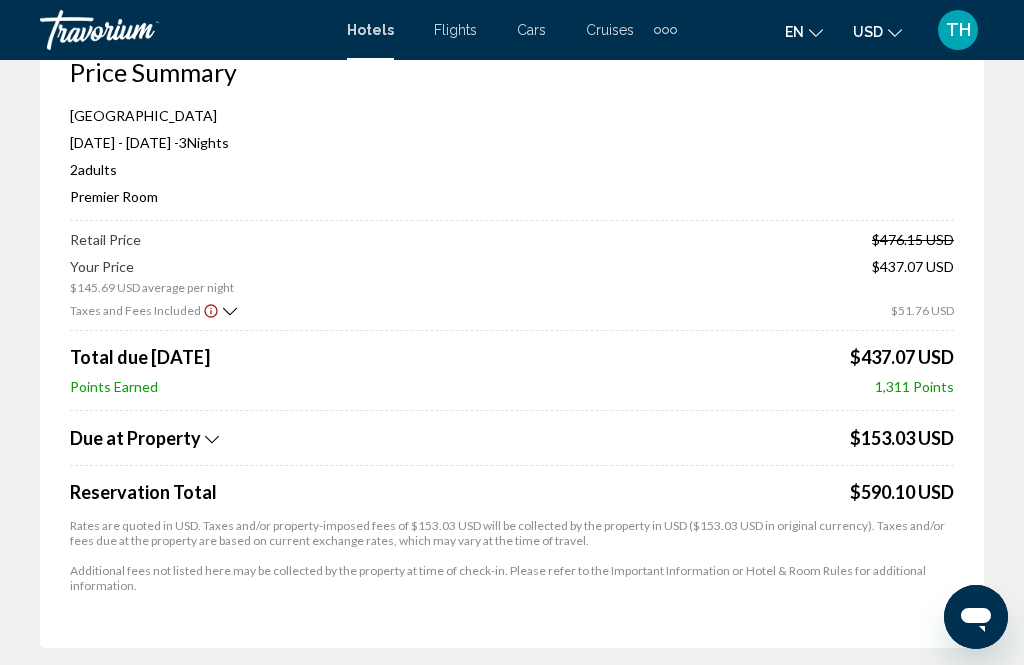 click 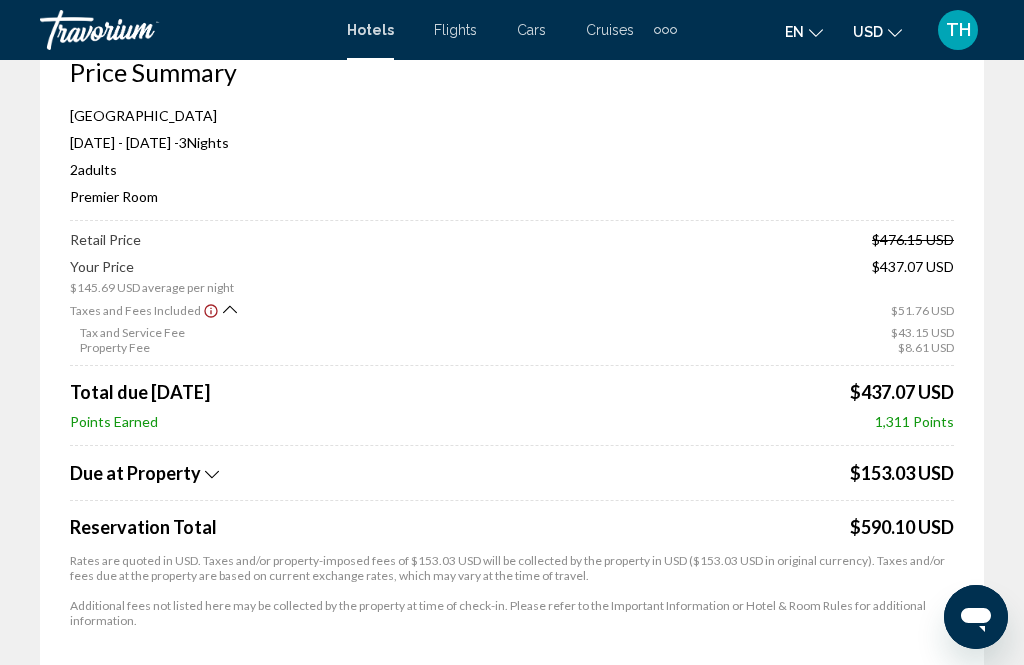 click 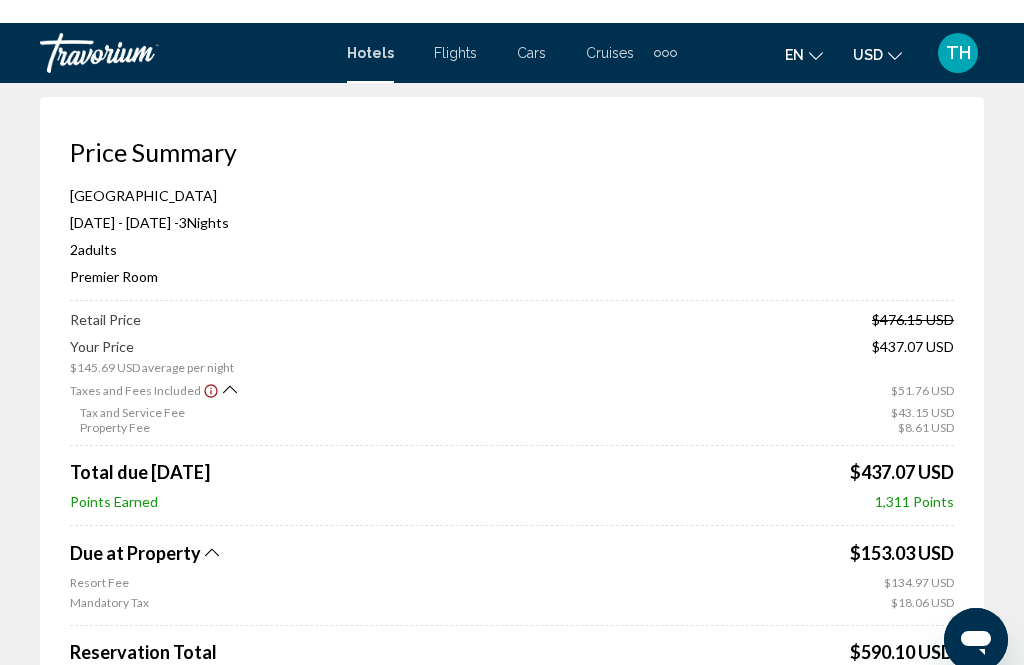 scroll, scrollTop: 0, scrollLeft: 0, axis: both 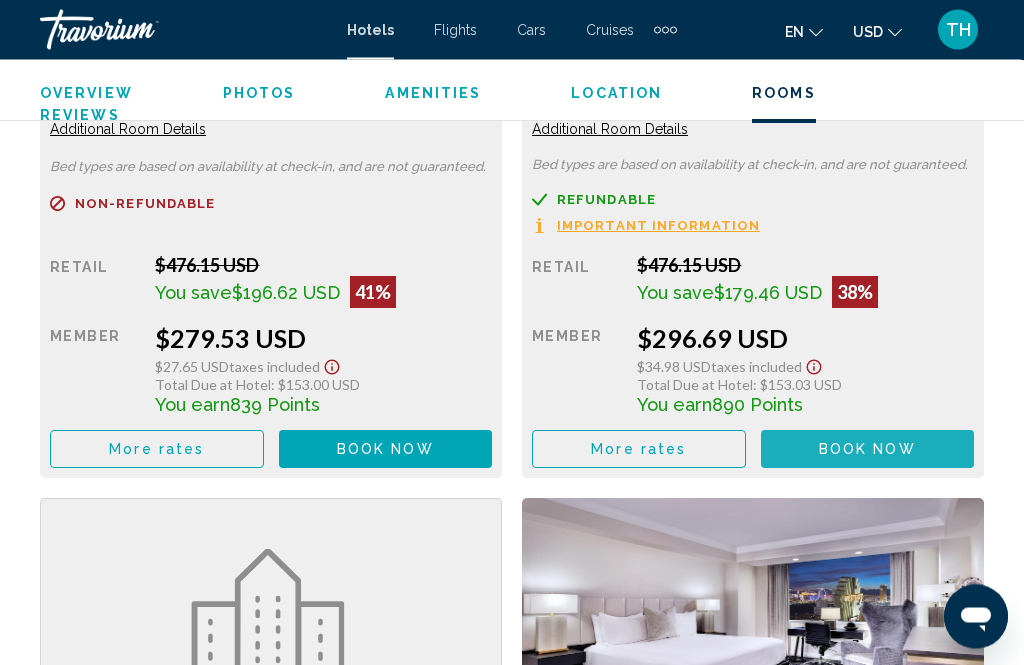 click on "Book now No longer available" at bounding box center (386, -242) 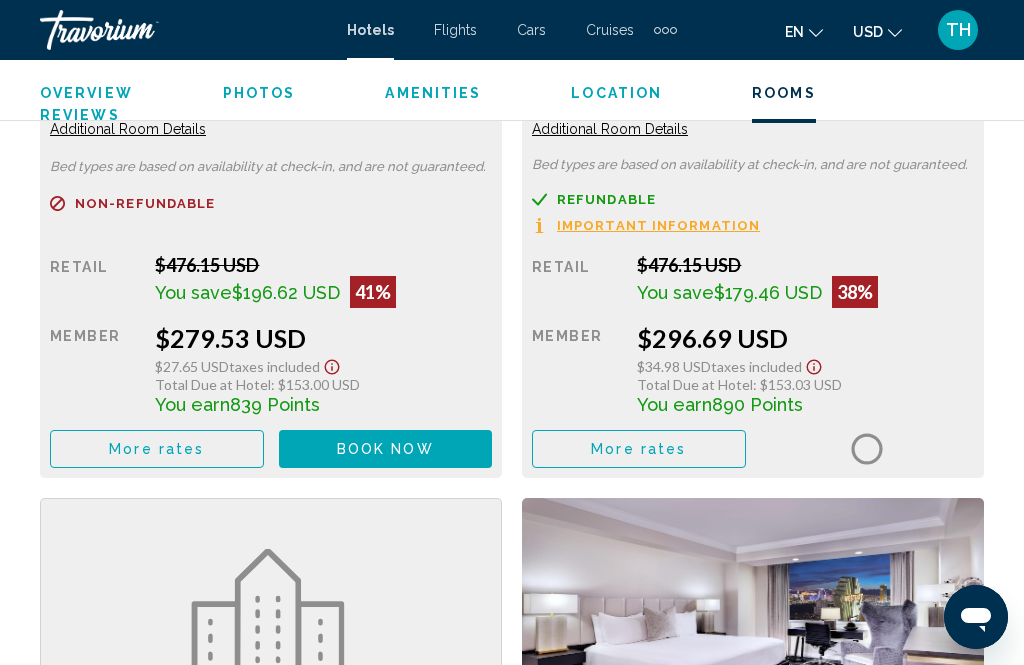 scroll, scrollTop: 0, scrollLeft: 0, axis: both 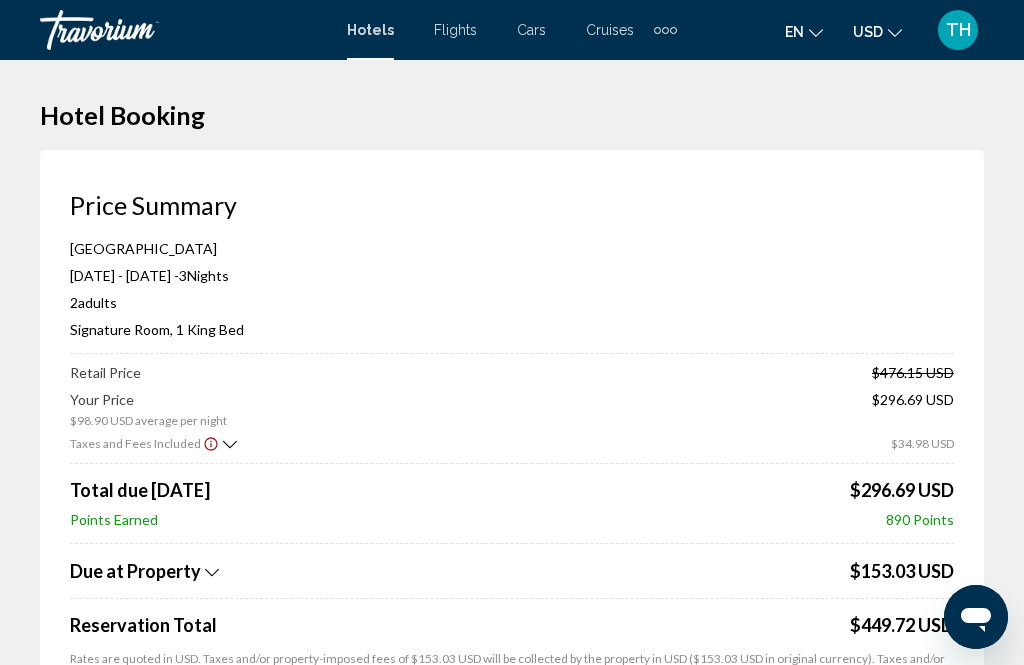 click on "Due at Property" 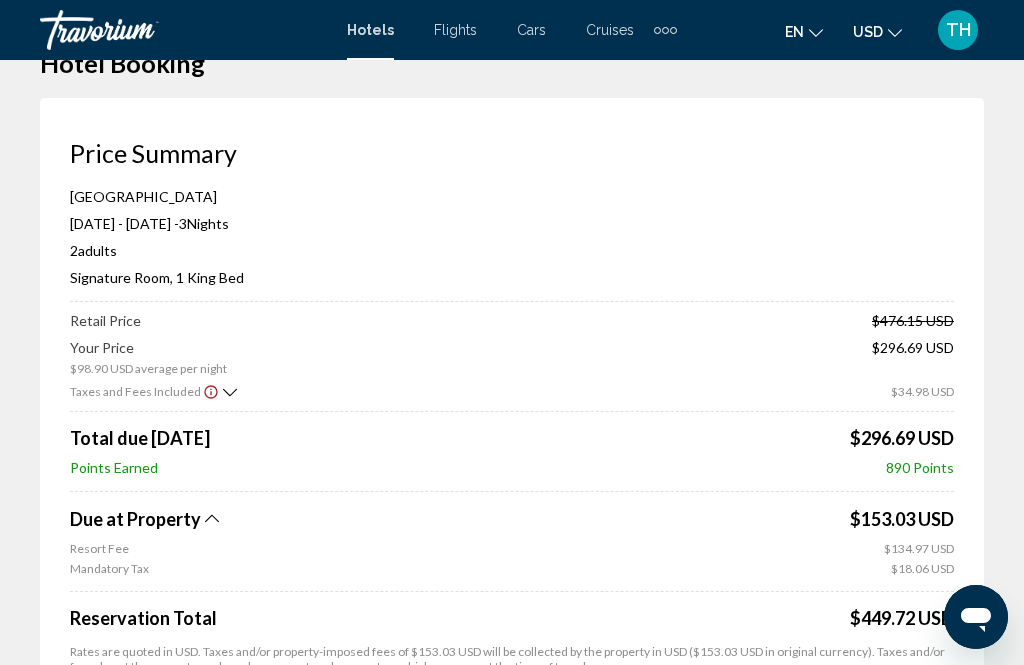 scroll, scrollTop: 0, scrollLeft: 0, axis: both 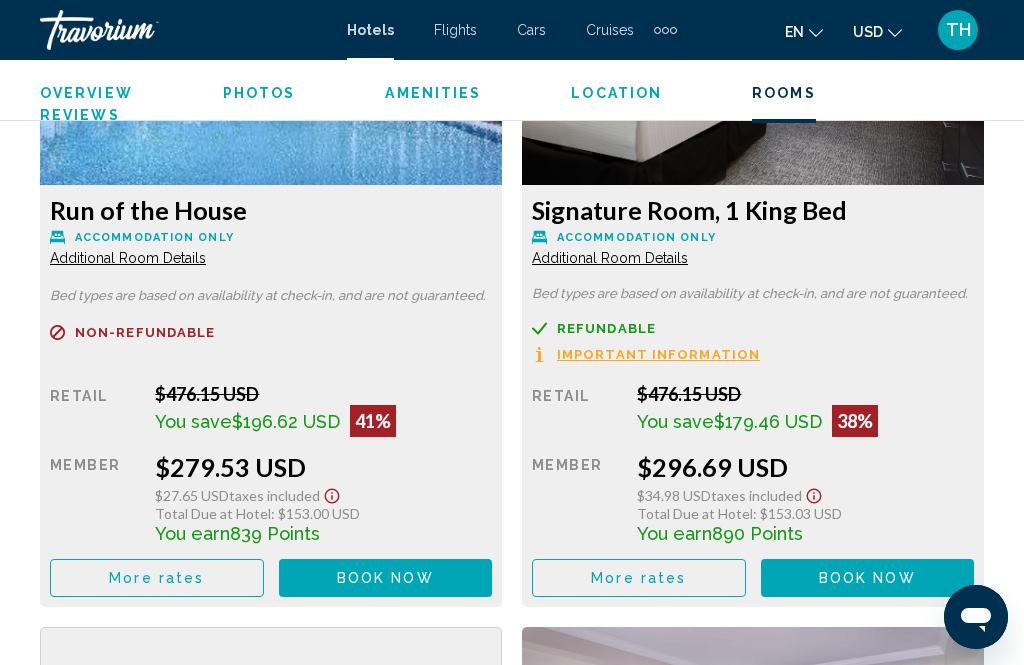 click on "Book now" at bounding box center [385, -113] 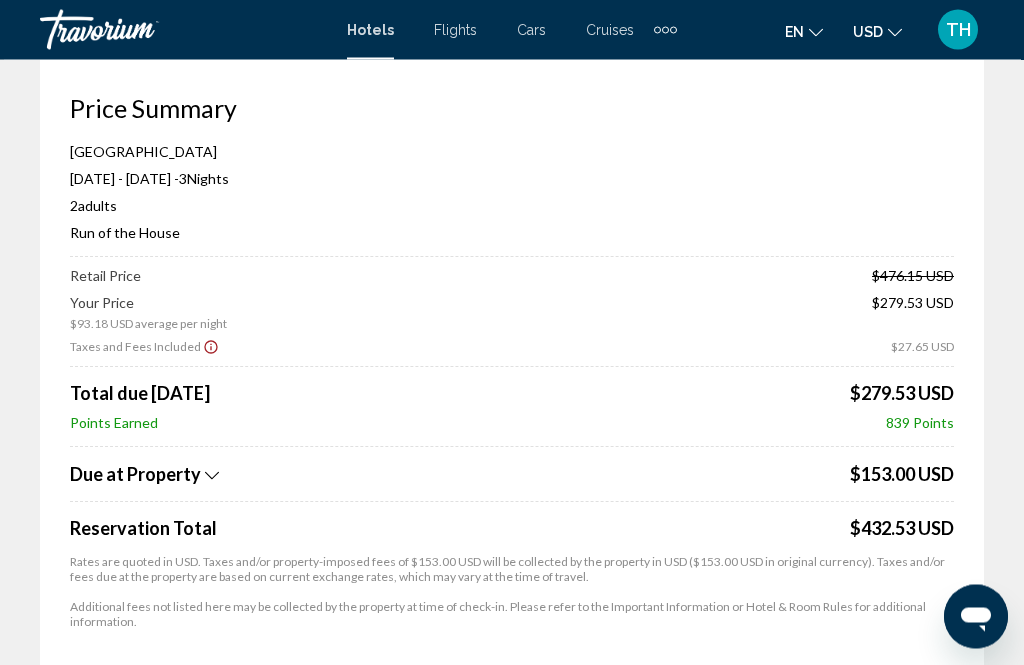 scroll, scrollTop: 97, scrollLeft: 0, axis: vertical 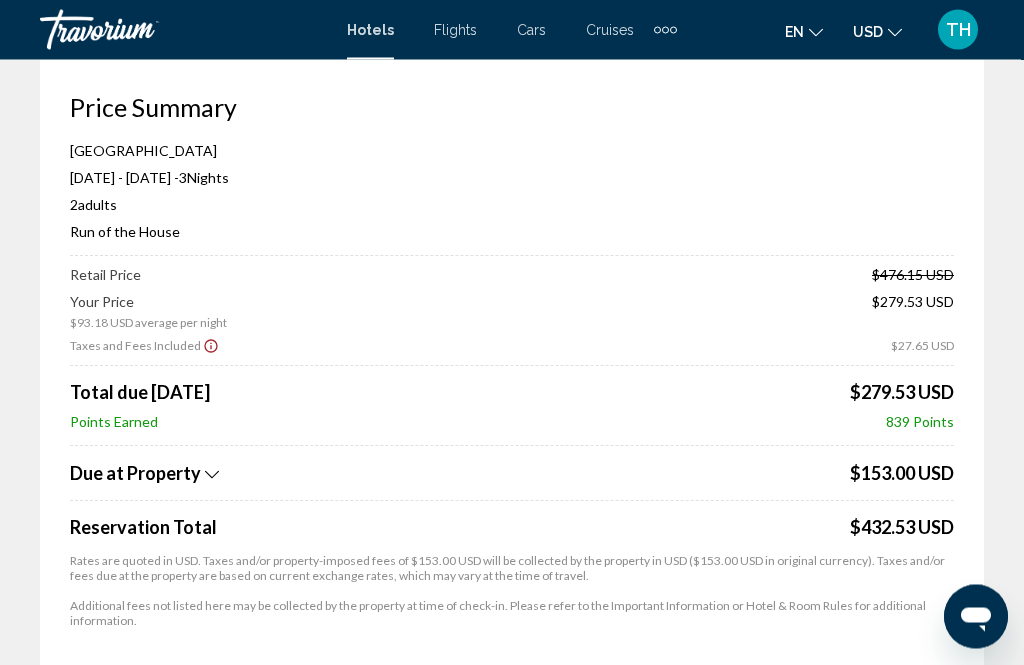 click 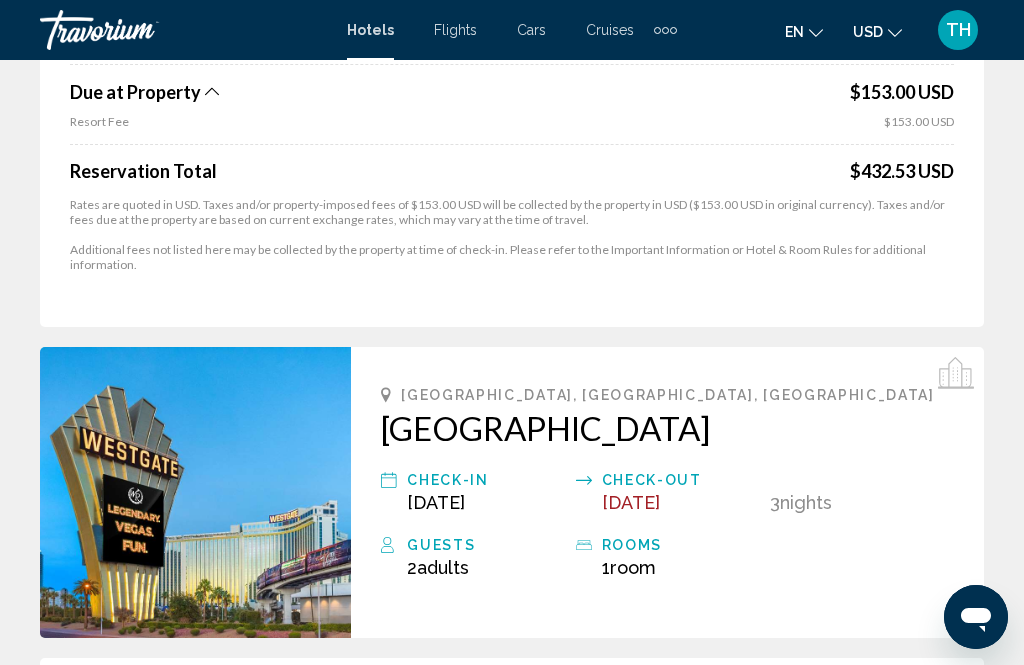scroll, scrollTop: 468, scrollLeft: 0, axis: vertical 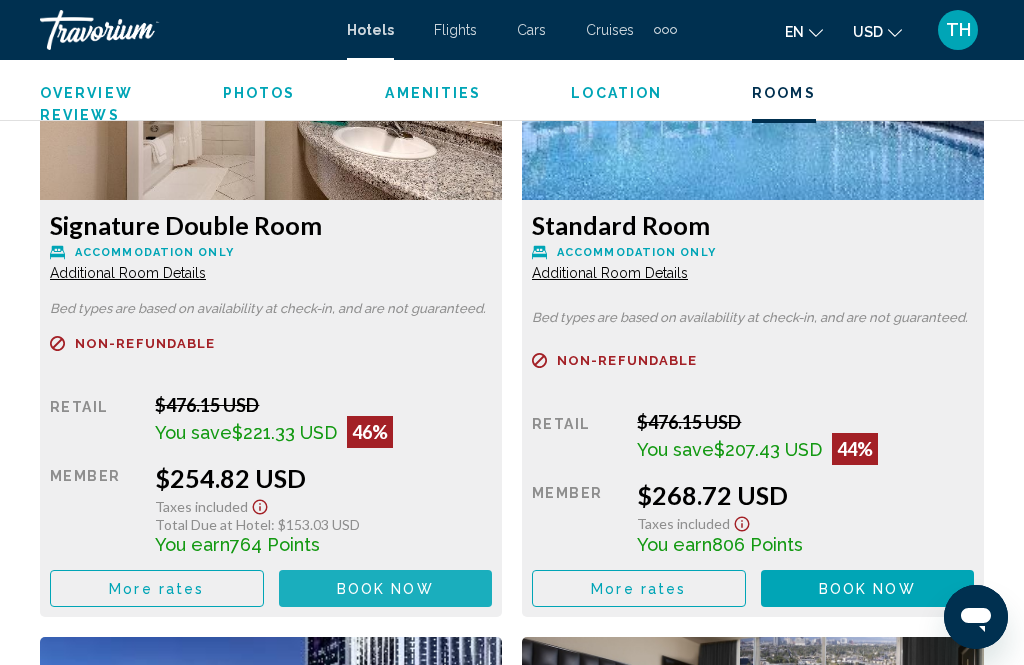 click on "Book now" at bounding box center (385, 589) 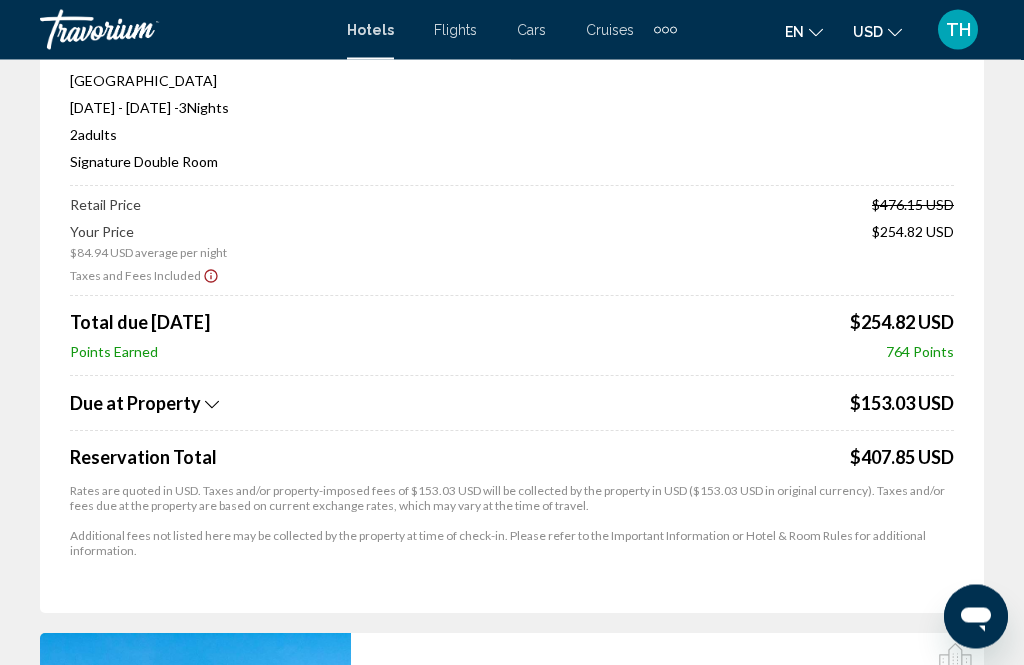 scroll, scrollTop: 175, scrollLeft: 0, axis: vertical 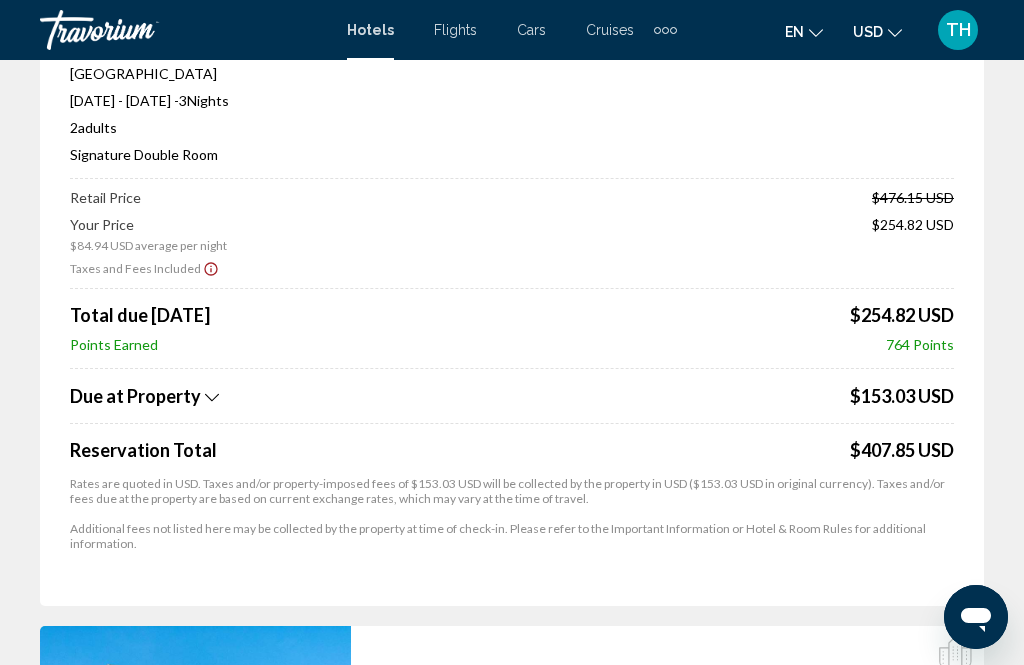 click 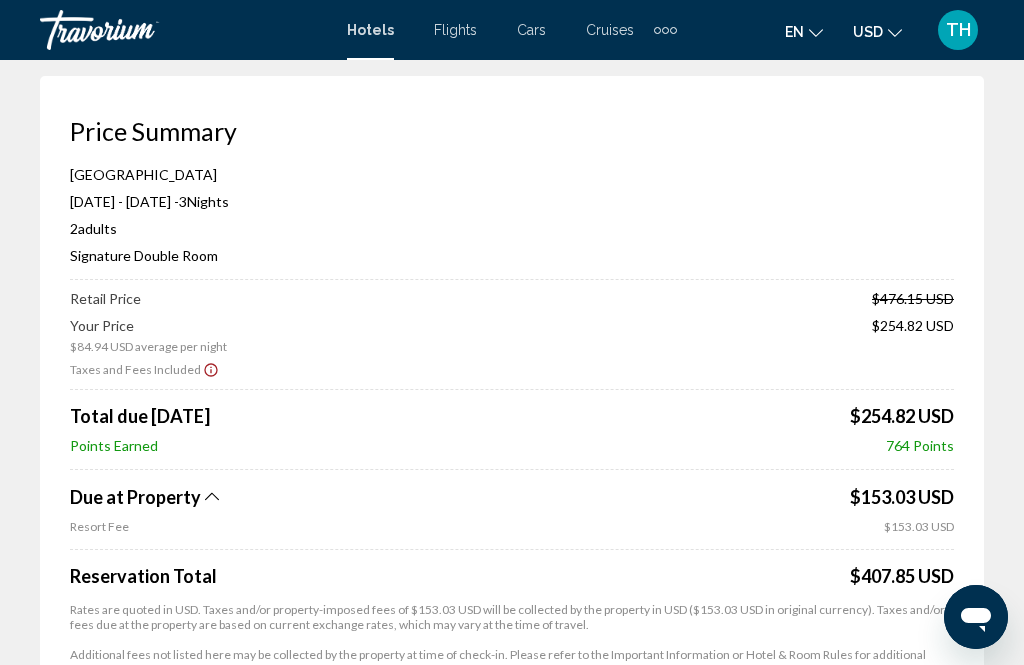 scroll, scrollTop: 70, scrollLeft: 0, axis: vertical 